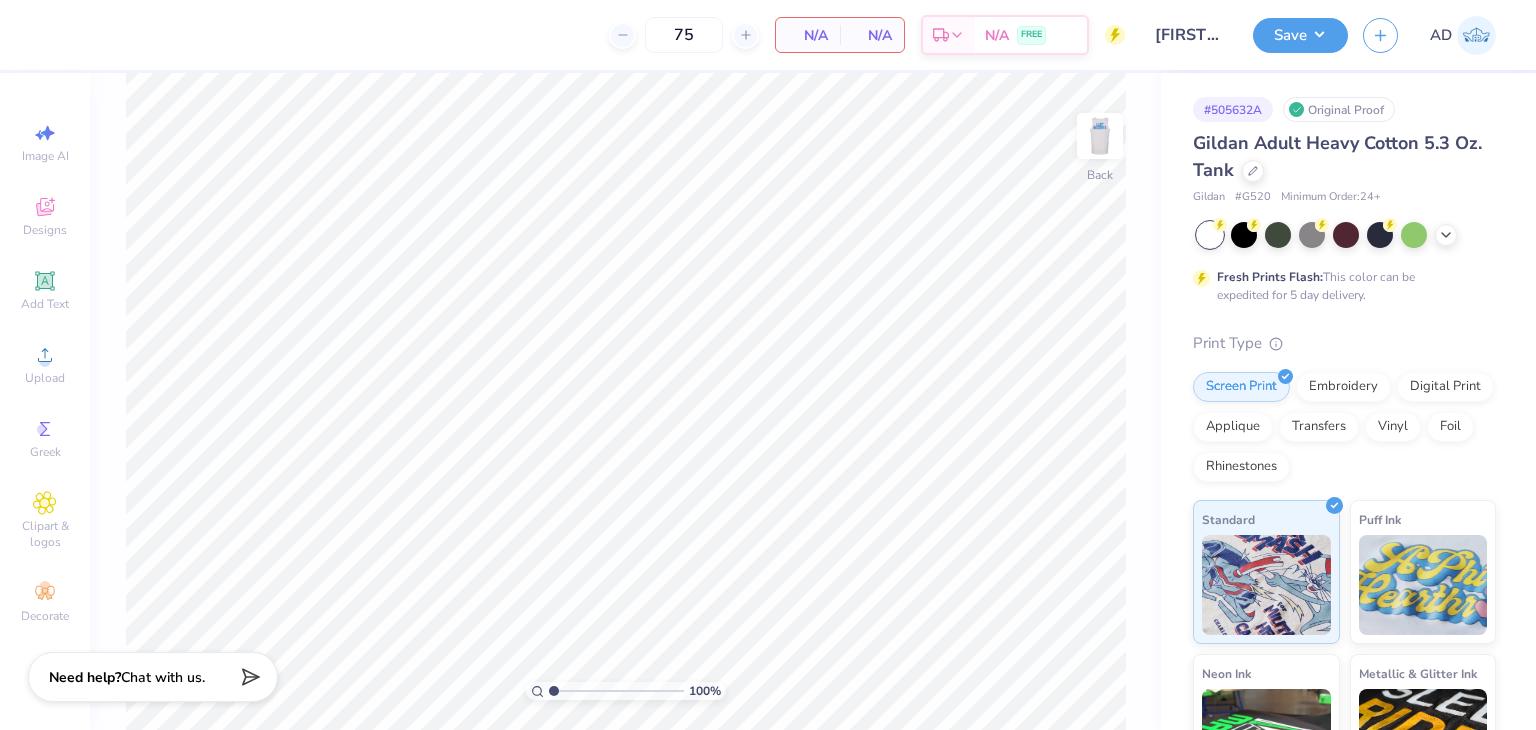 scroll, scrollTop: 0, scrollLeft: 0, axis: both 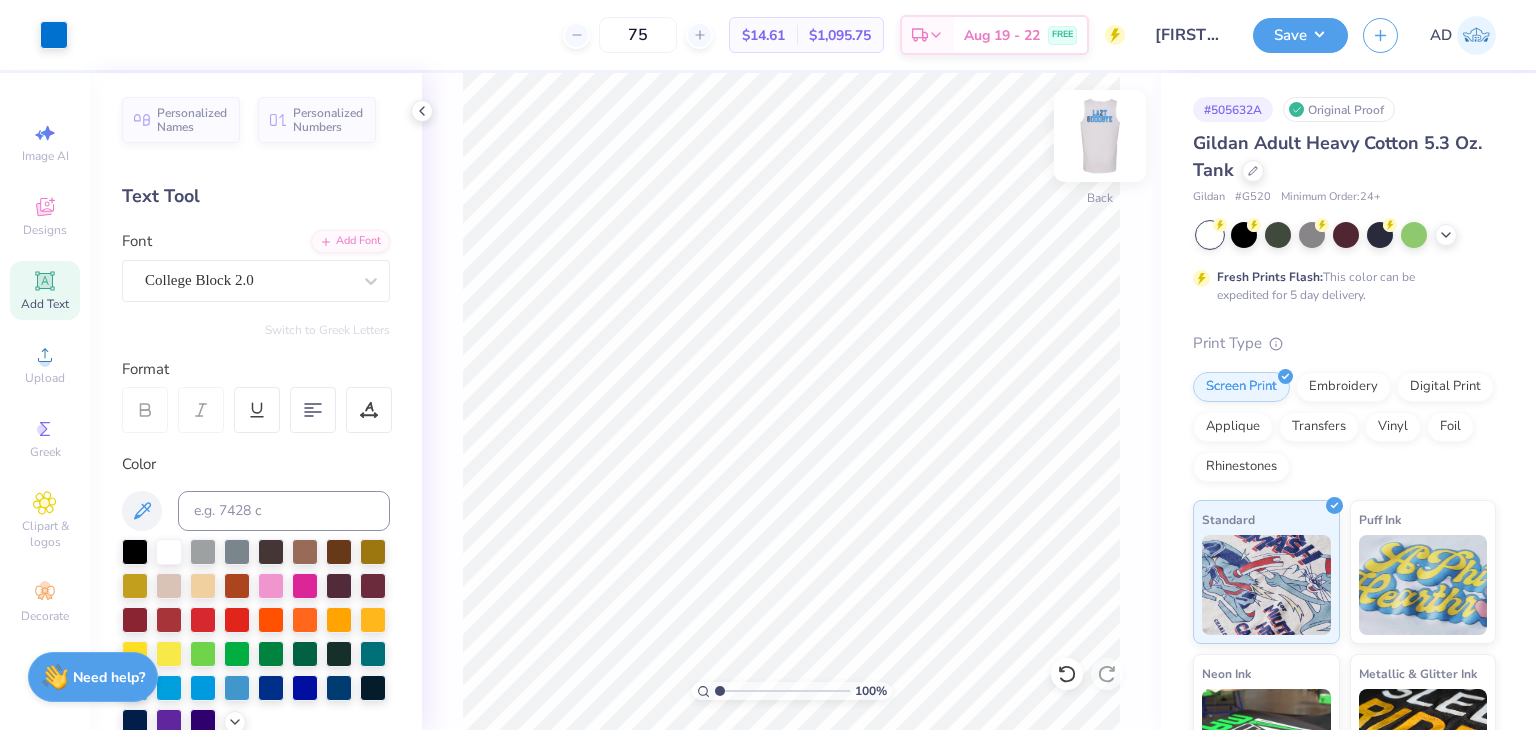 click at bounding box center [1100, 136] 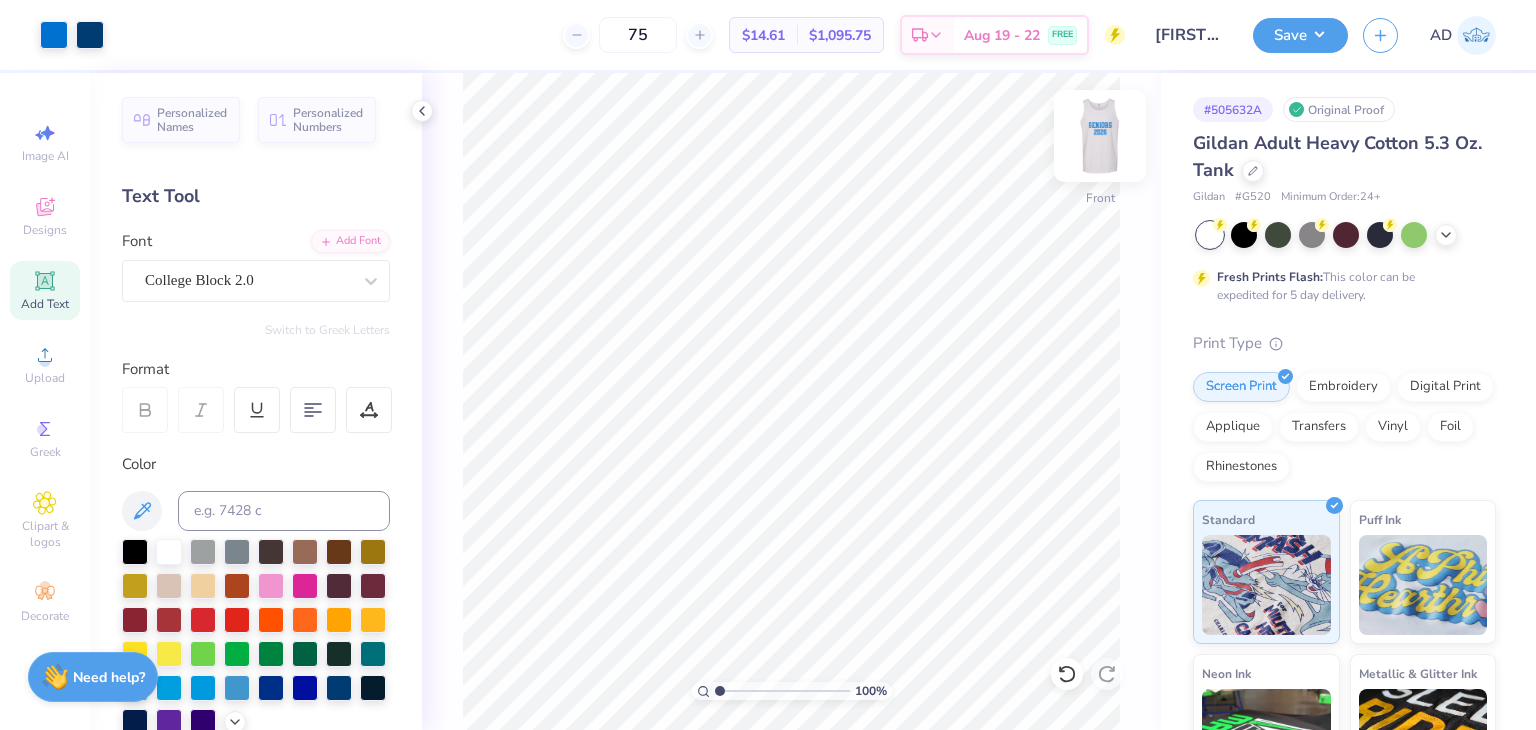 click at bounding box center (1100, 136) 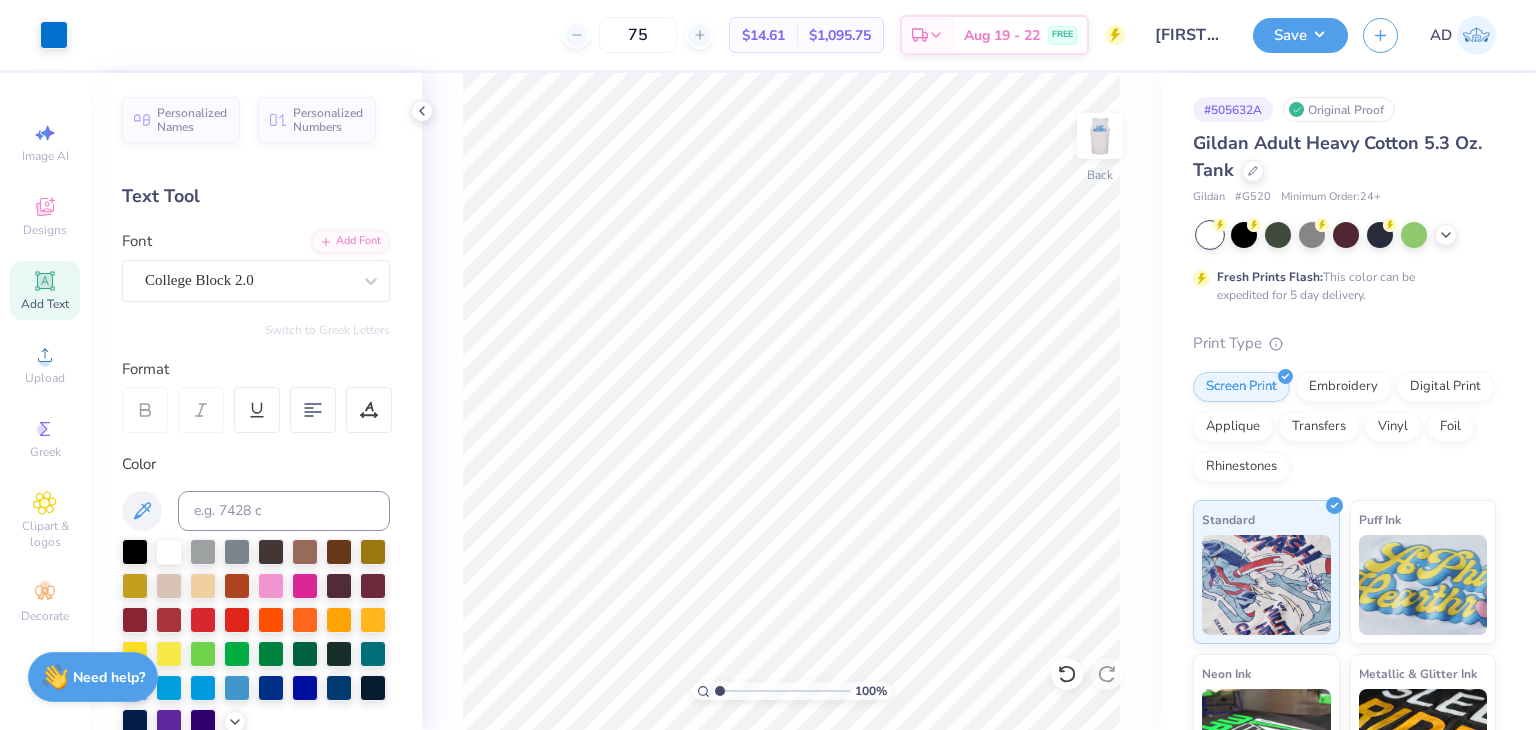 click at bounding box center (1100, 136) 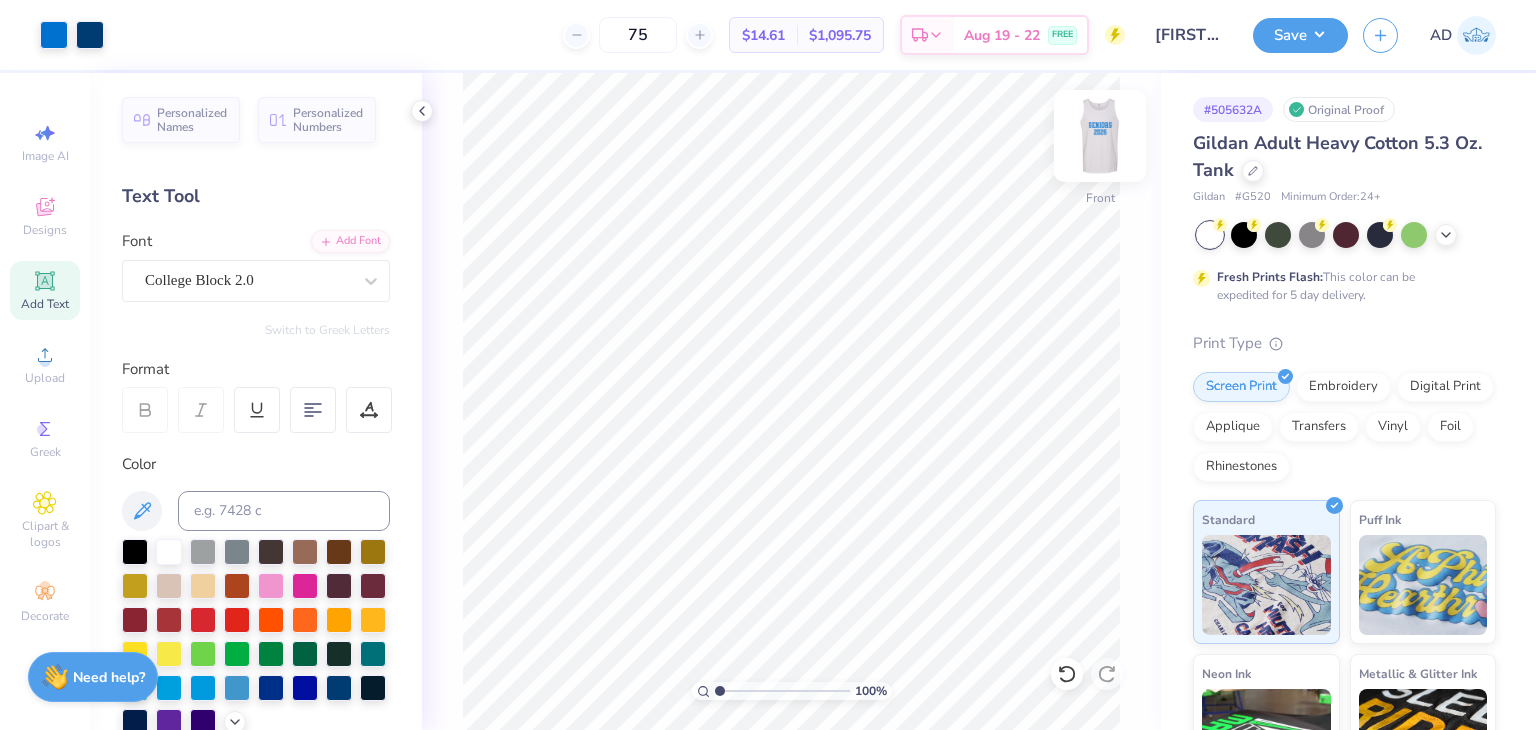 click at bounding box center (1100, 136) 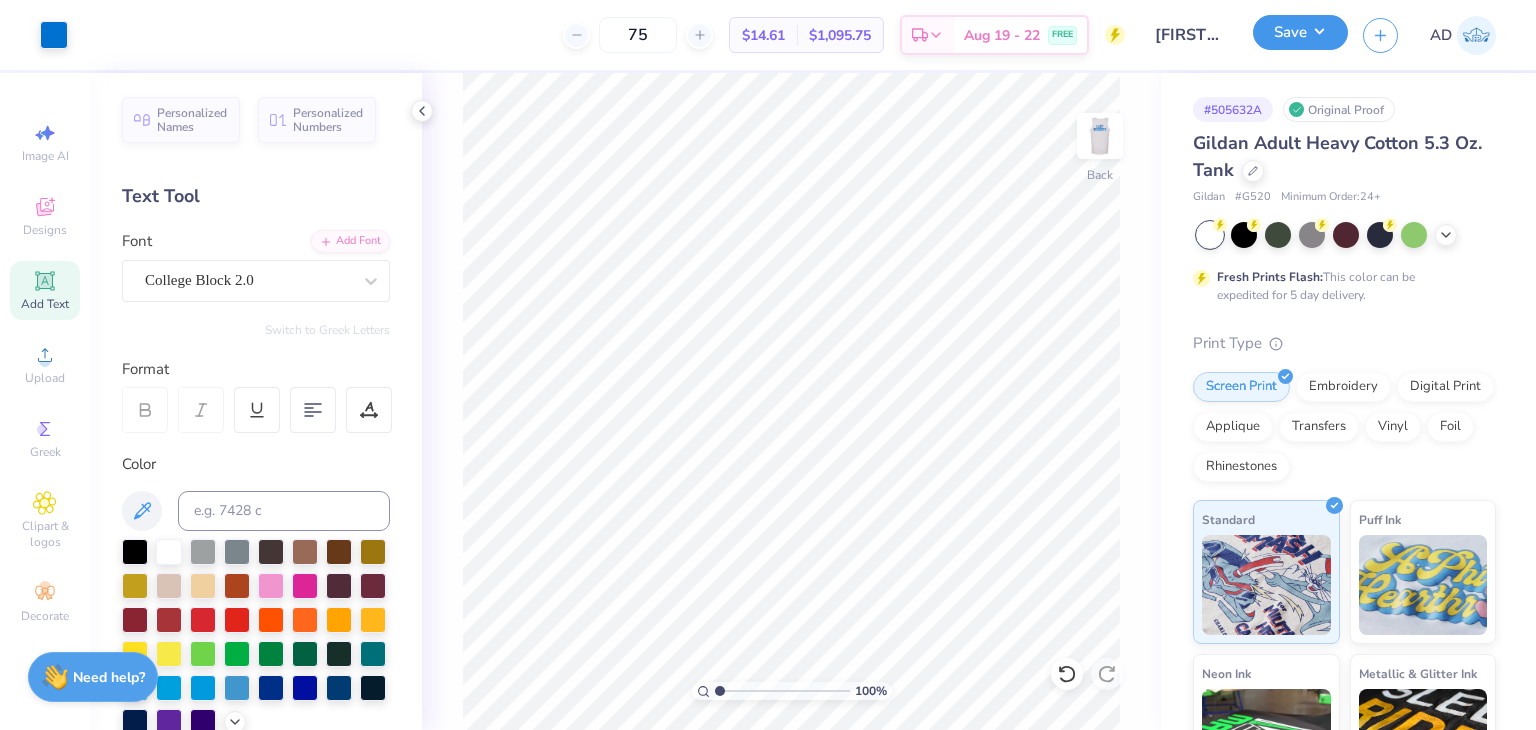 click on "Save" at bounding box center [1300, 32] 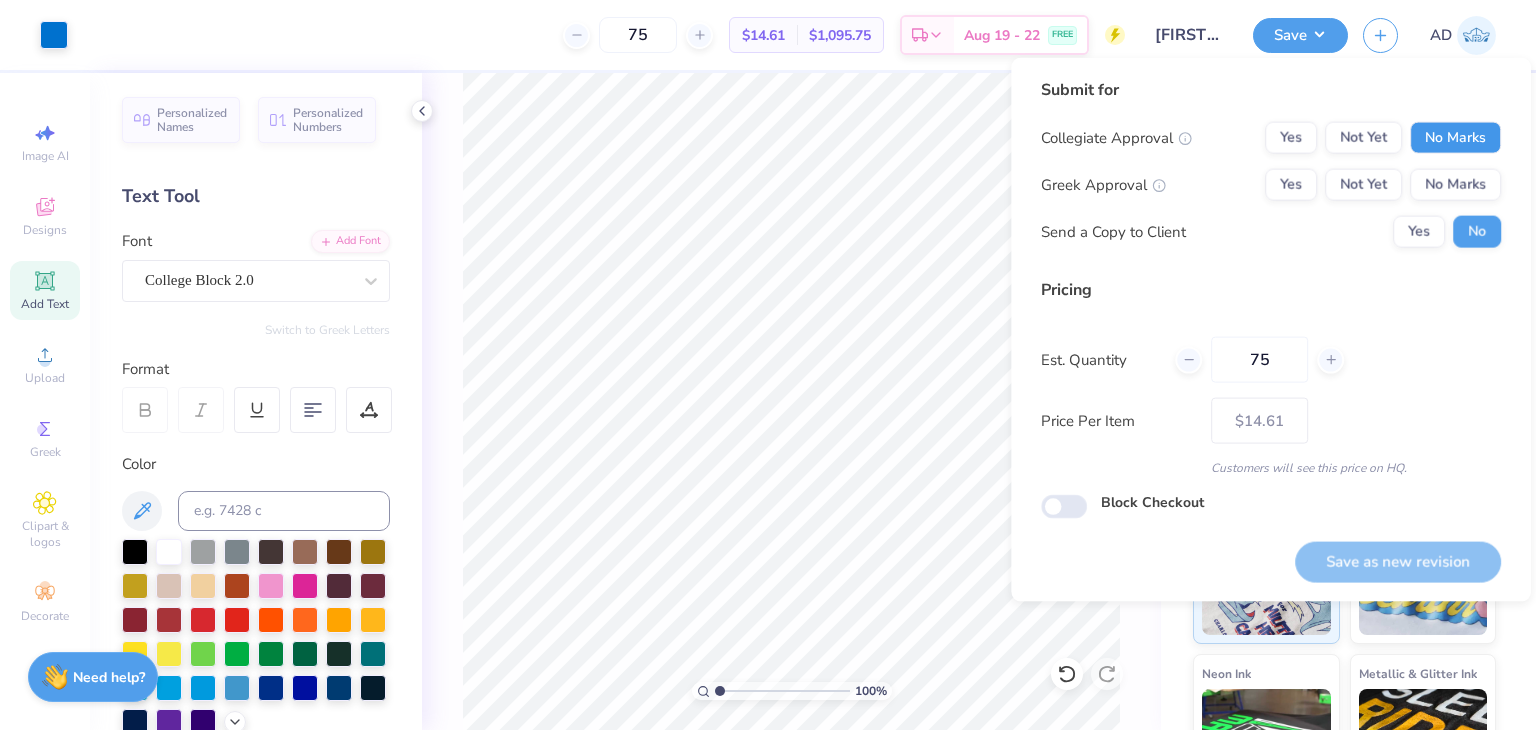 click on "No Marks" at bounding box center [1455, 138] 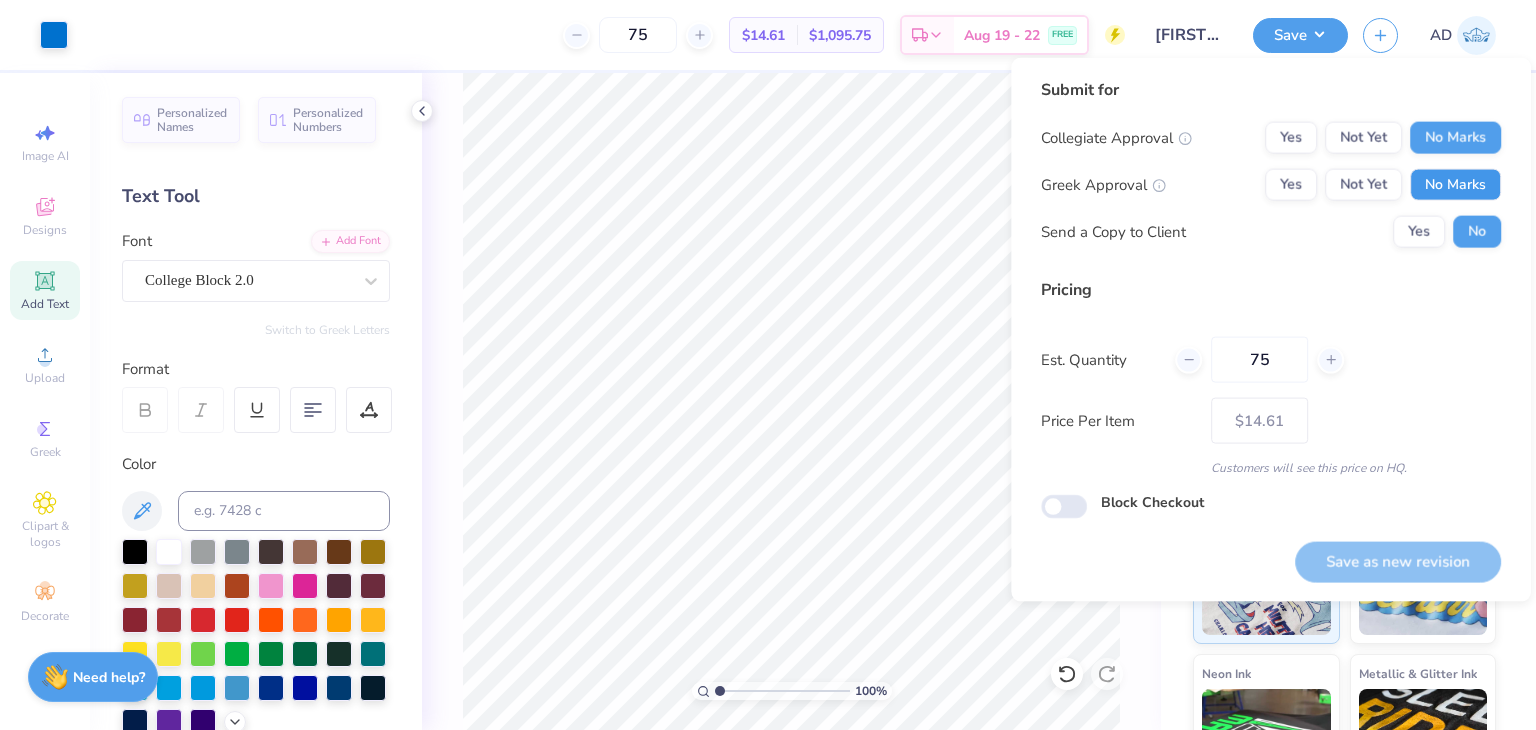 click on "No Marks" at bounding box center [1455, 185] 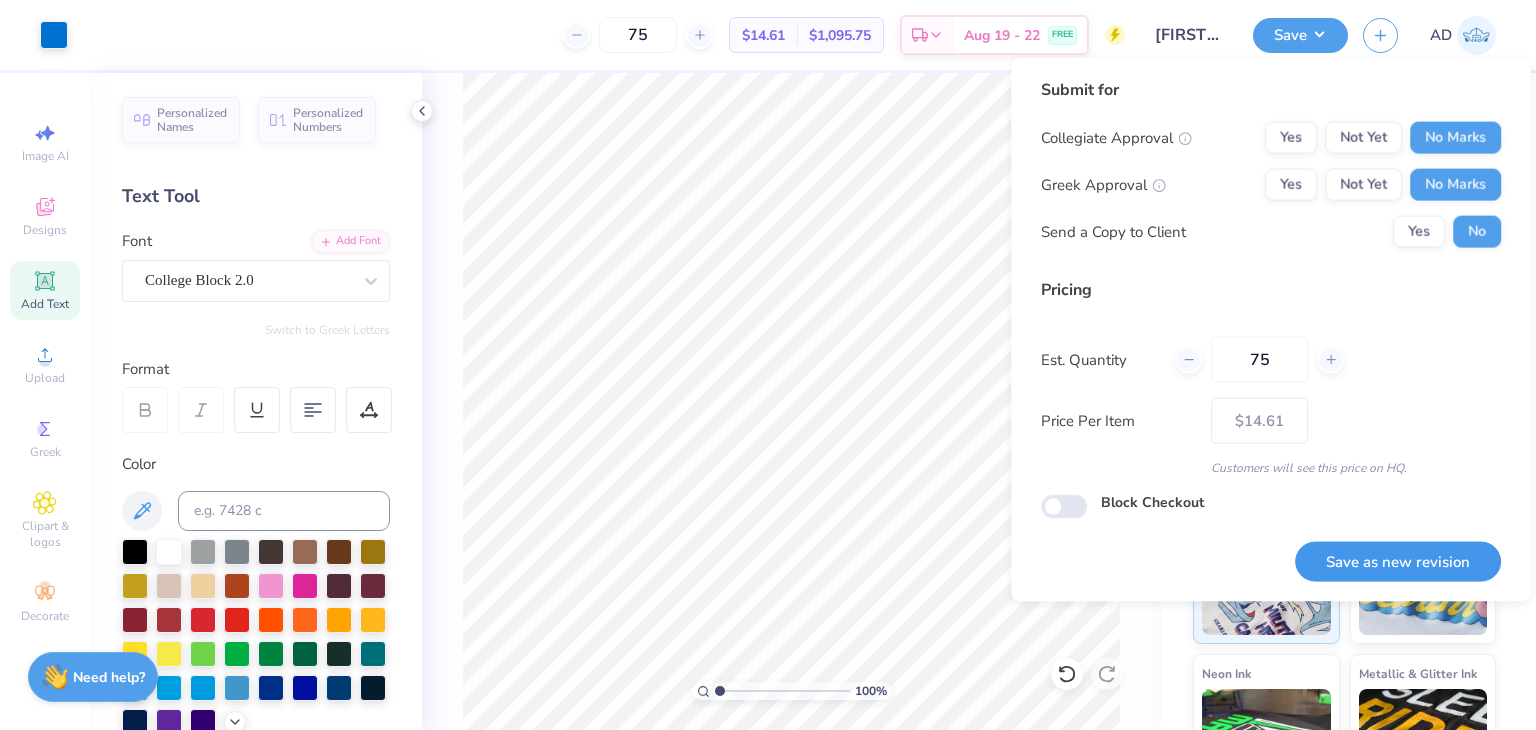 click on "Save as new revision" at bounding box center (1398, 561) 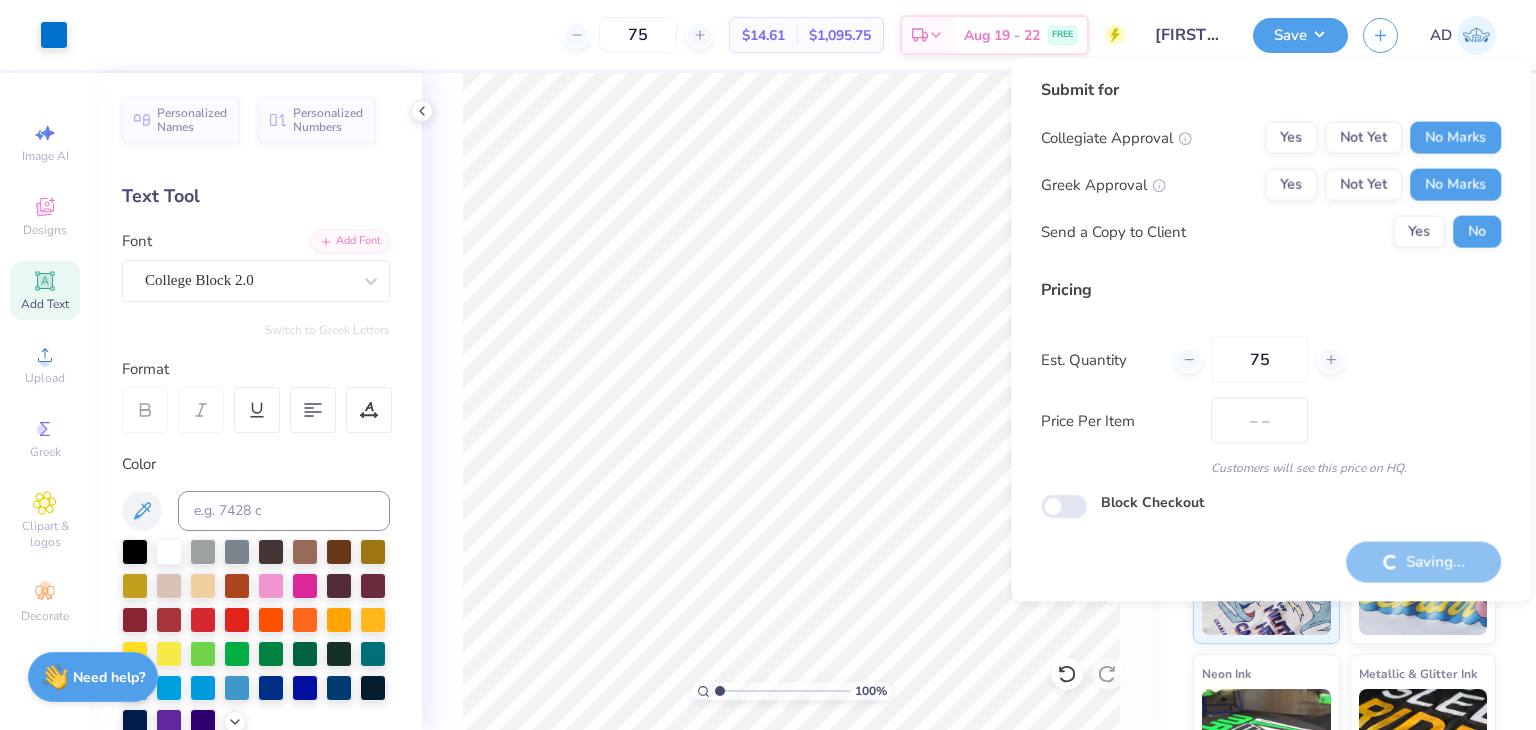 type on "$14.61" 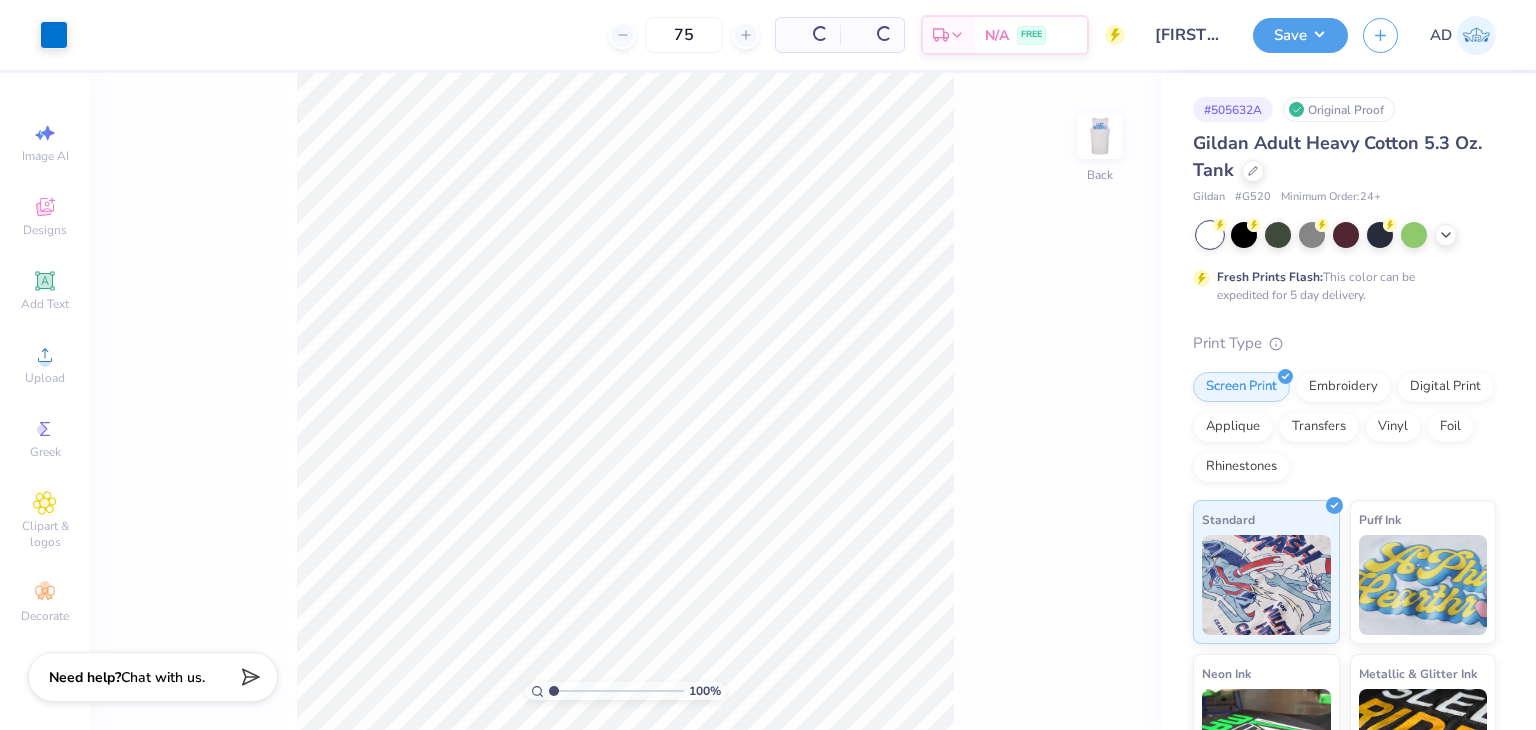 scroll, scrollTop: 0, scrollLeft: 0, axis: both 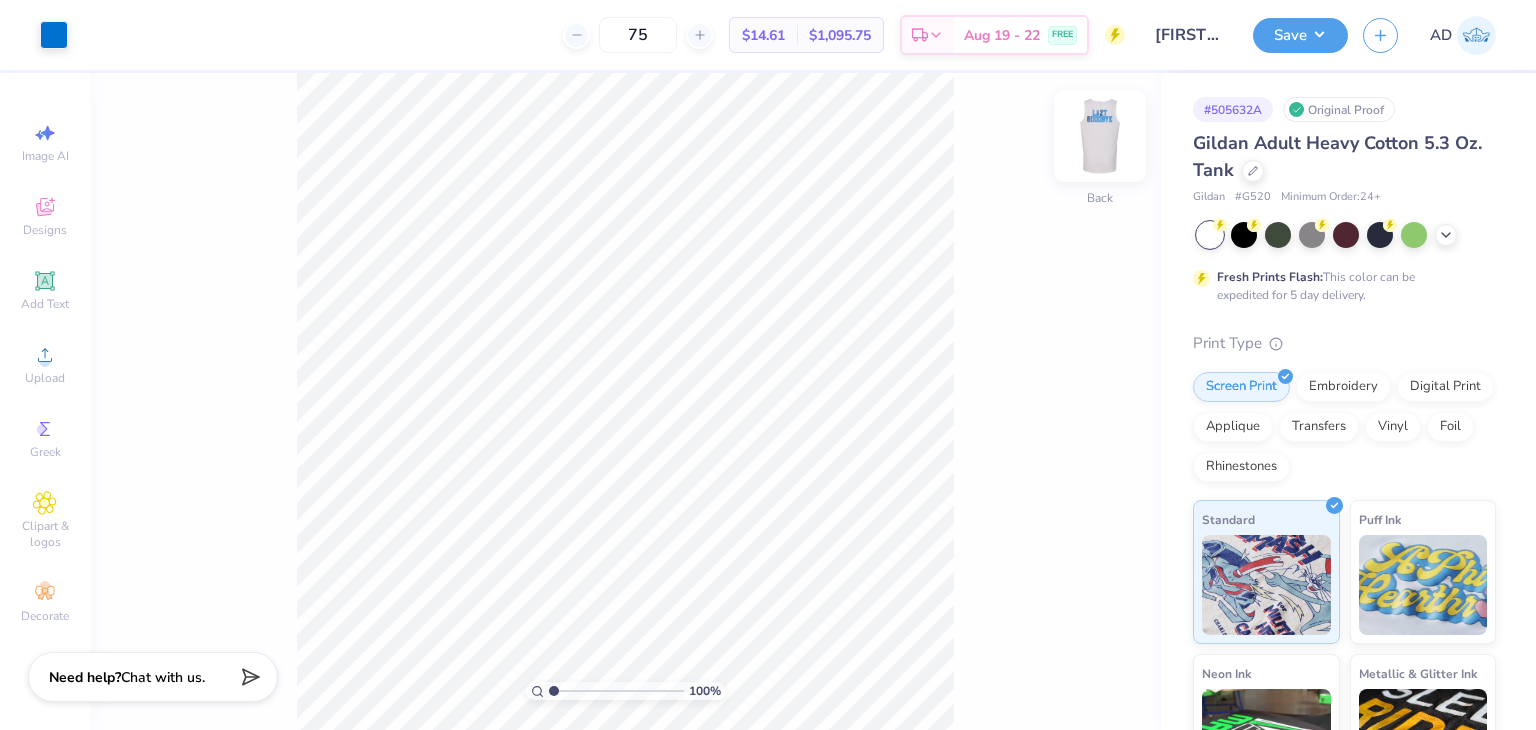 click at bounding box center (1100, 136) 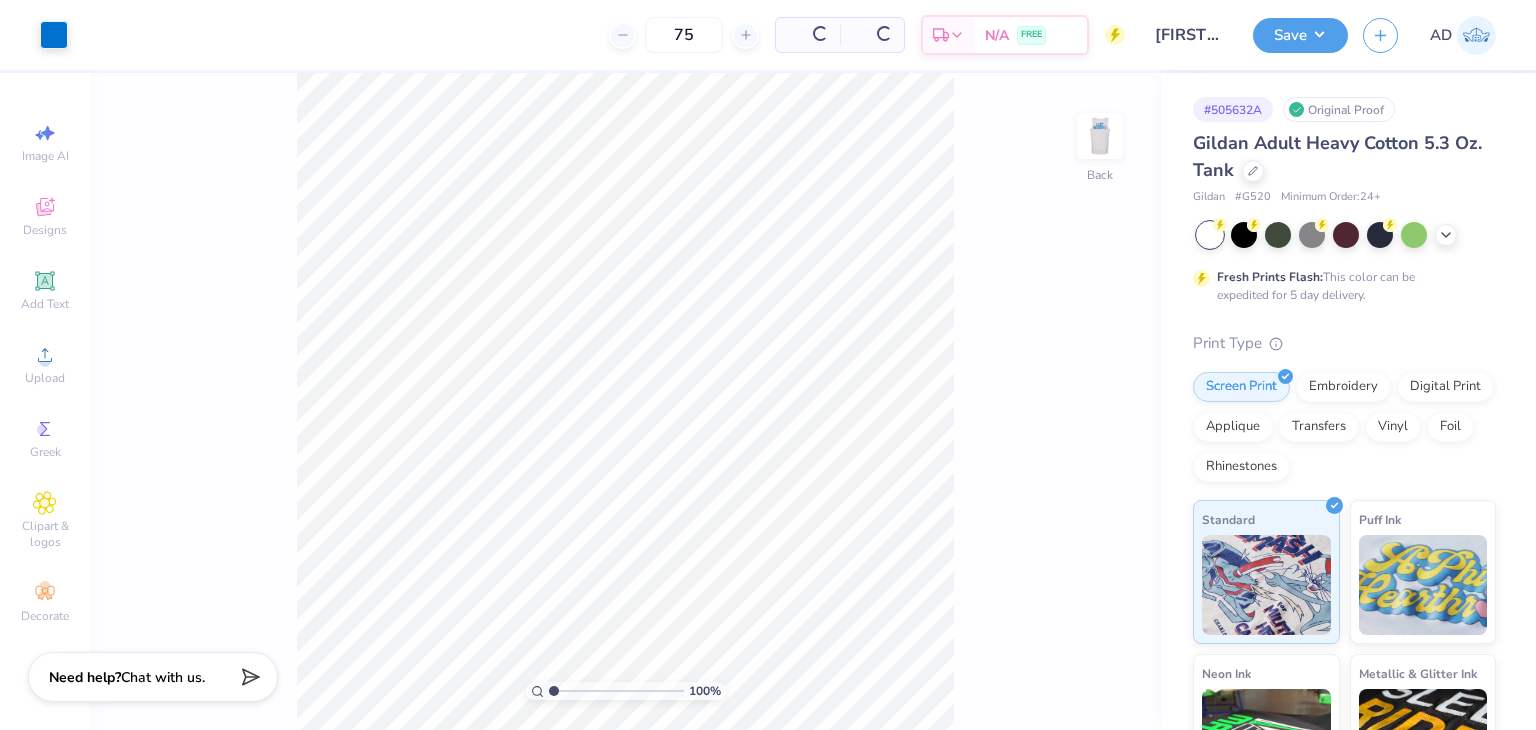 scroll, scrollTop: 0, scrollLeft: 0, axis: both 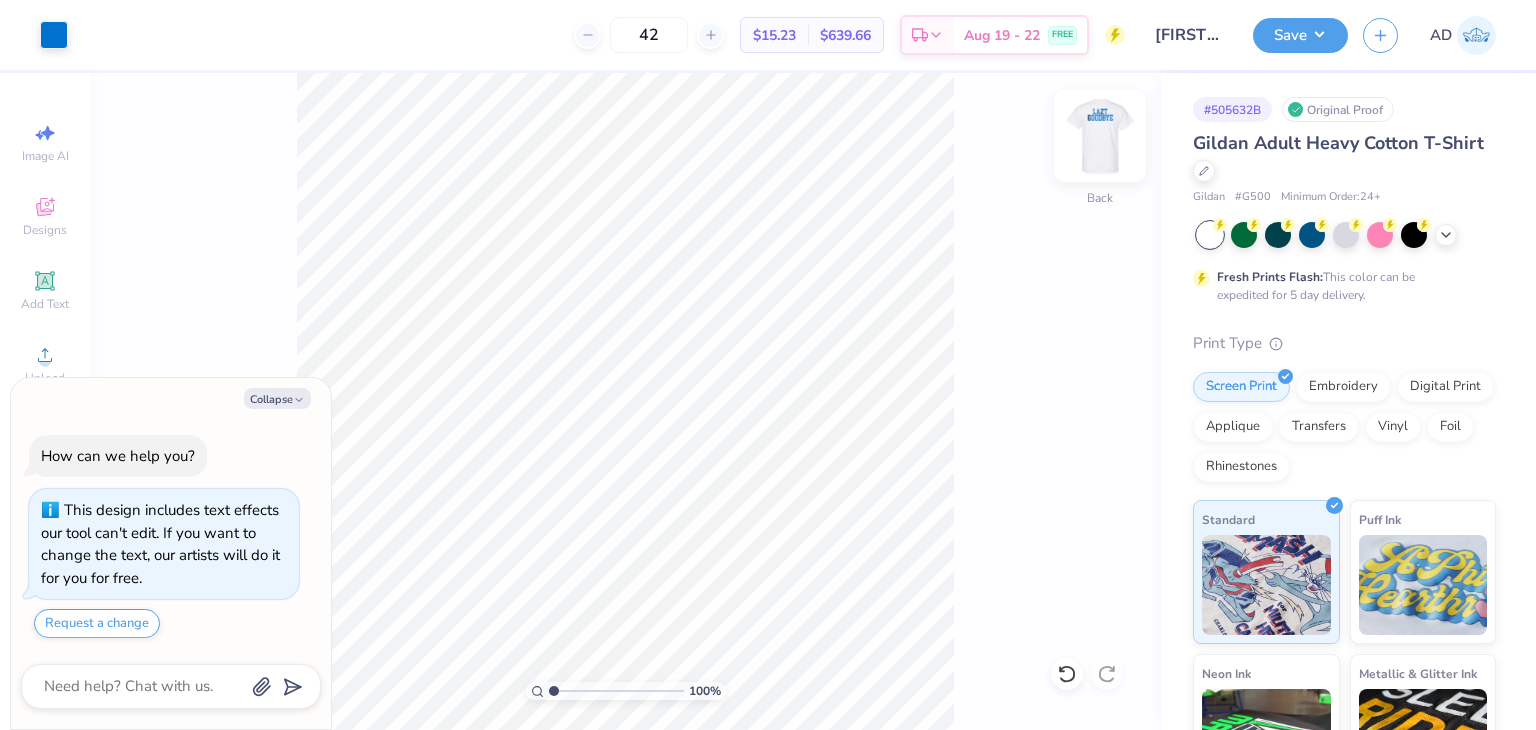 click at bounding box center (1100, 136) 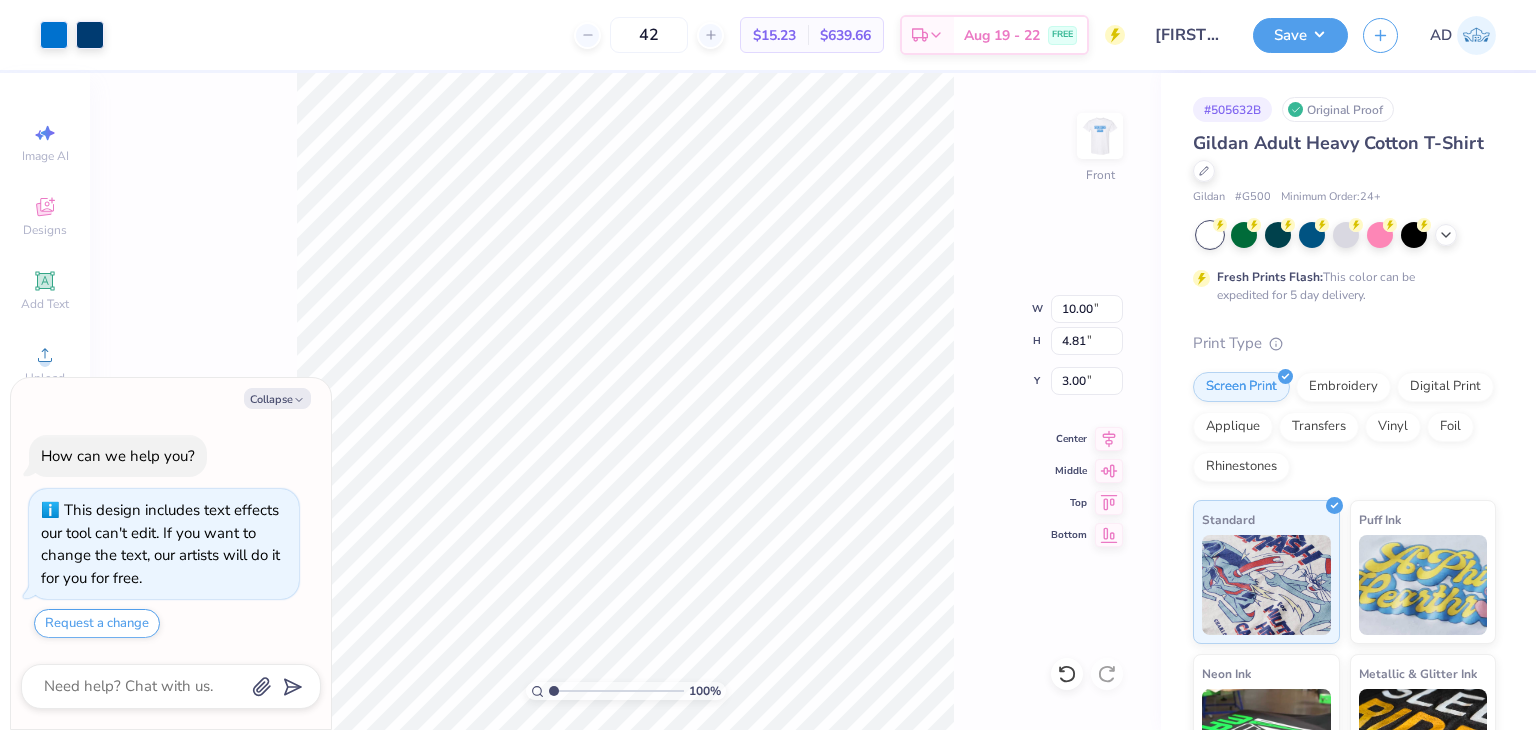 click on "100  % Front W 10.00 10.00 " H 4.81 4.81 " Y 3.00 3.00 " Center Middle Top Bottom" at bounding box center (625, 401) 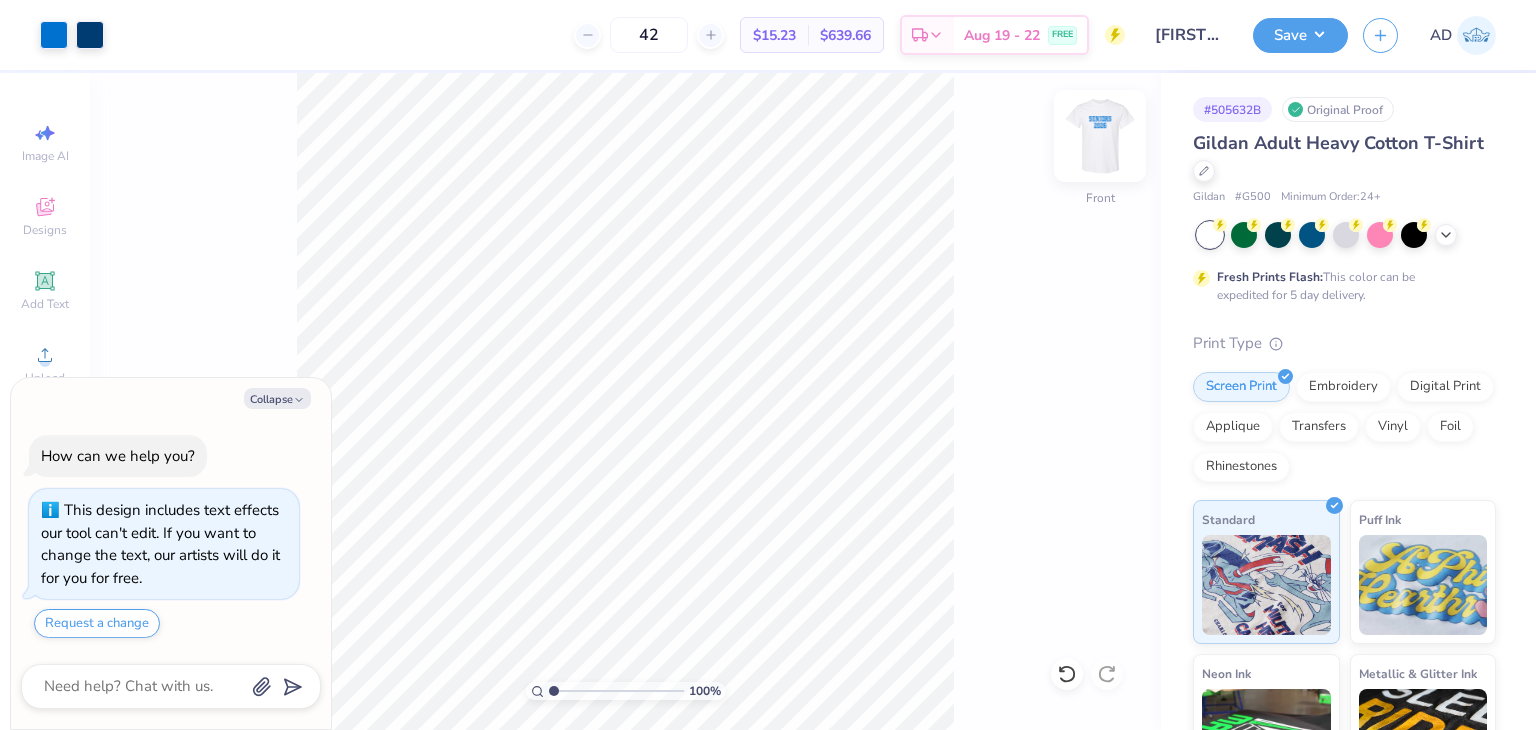 click at bounding box center (1100, 136) 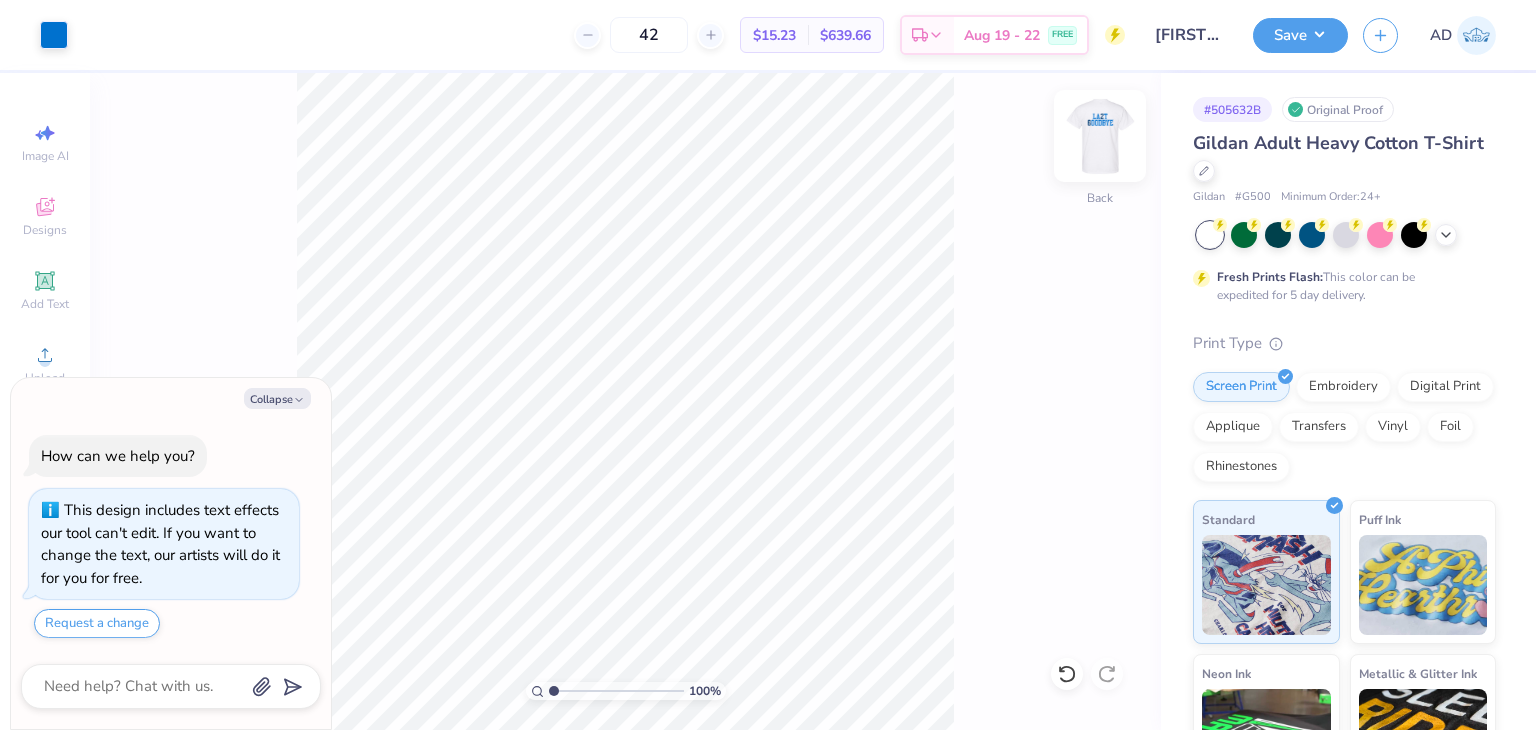 click at bounding box center [1100, 136] 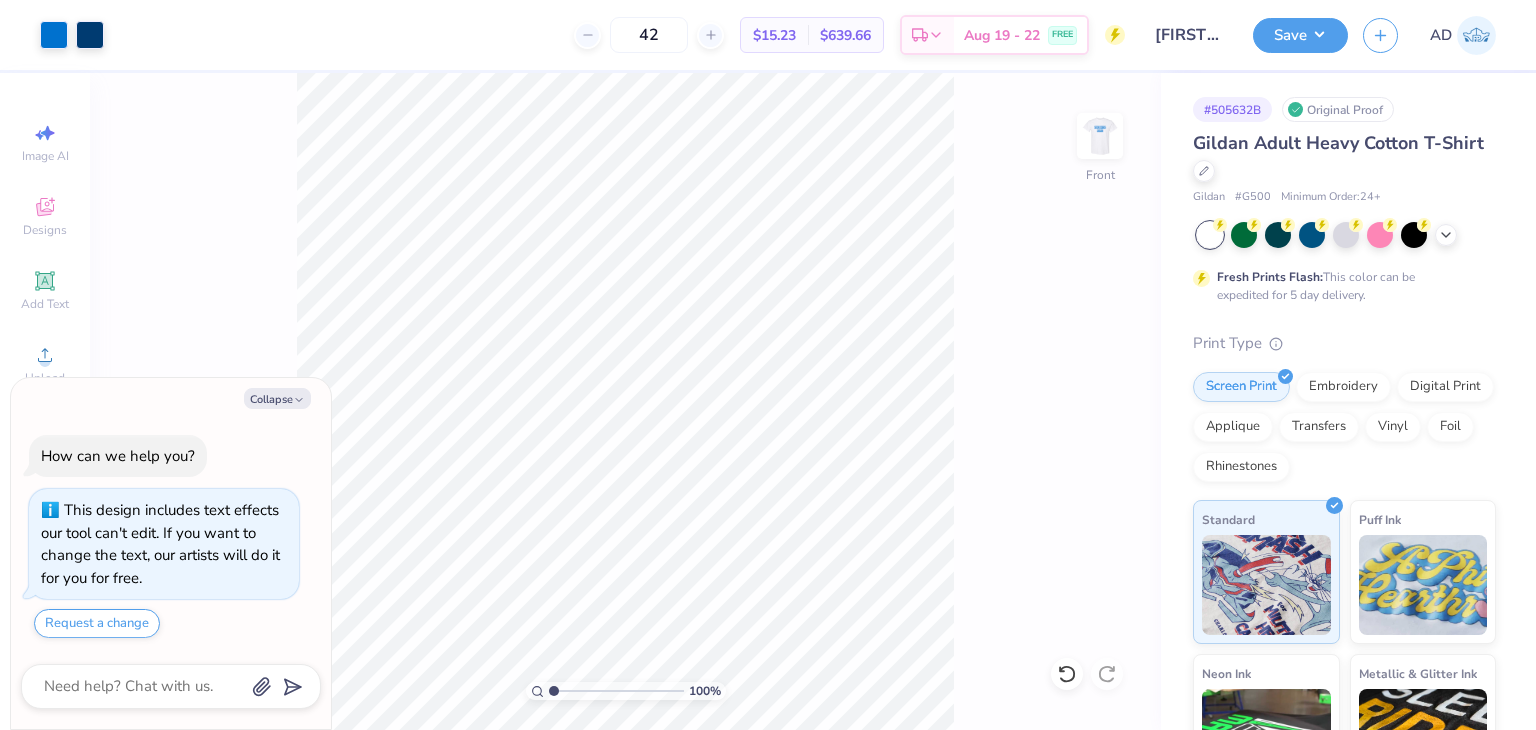 type on "x" 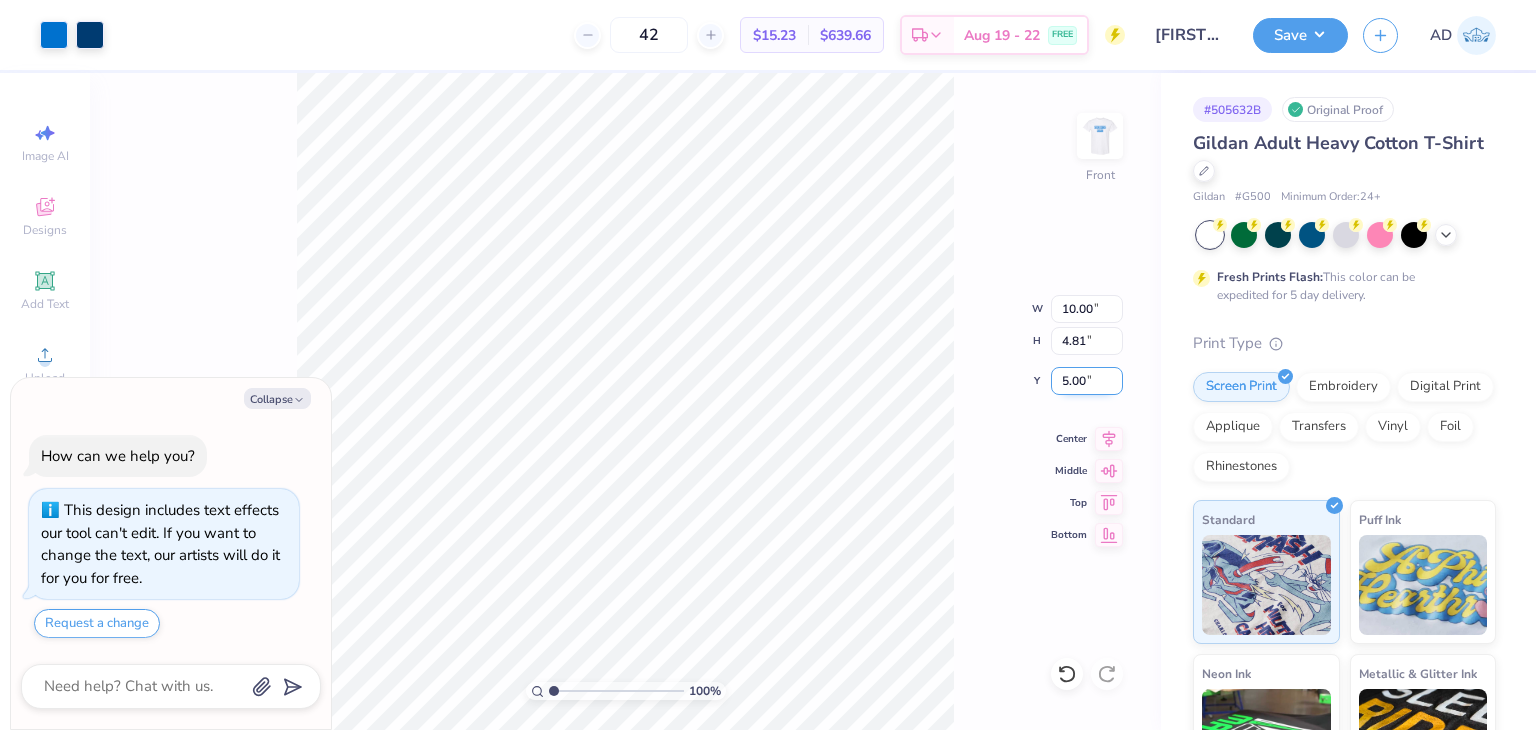click on "5.00" at bounding box center (1087, 381) 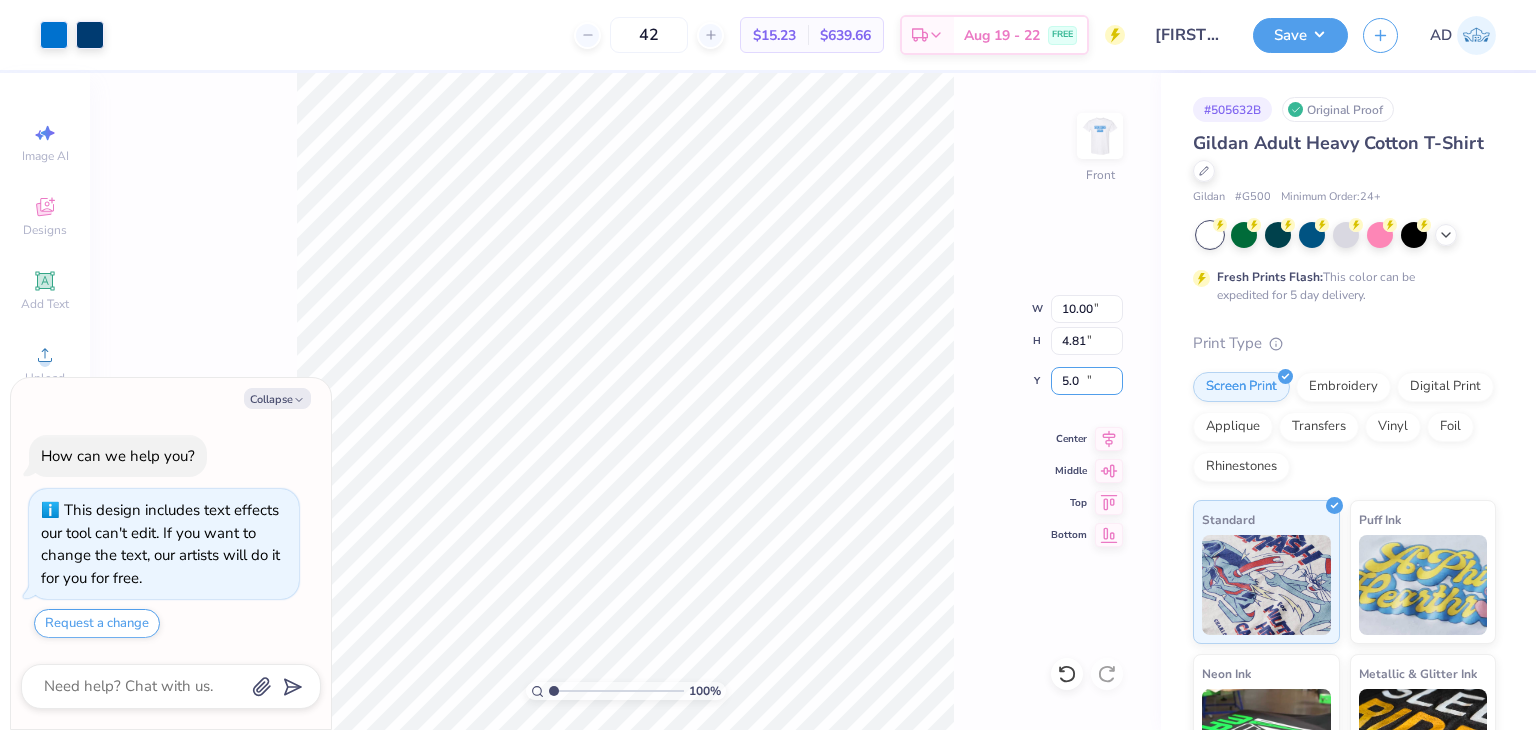 type on "5" 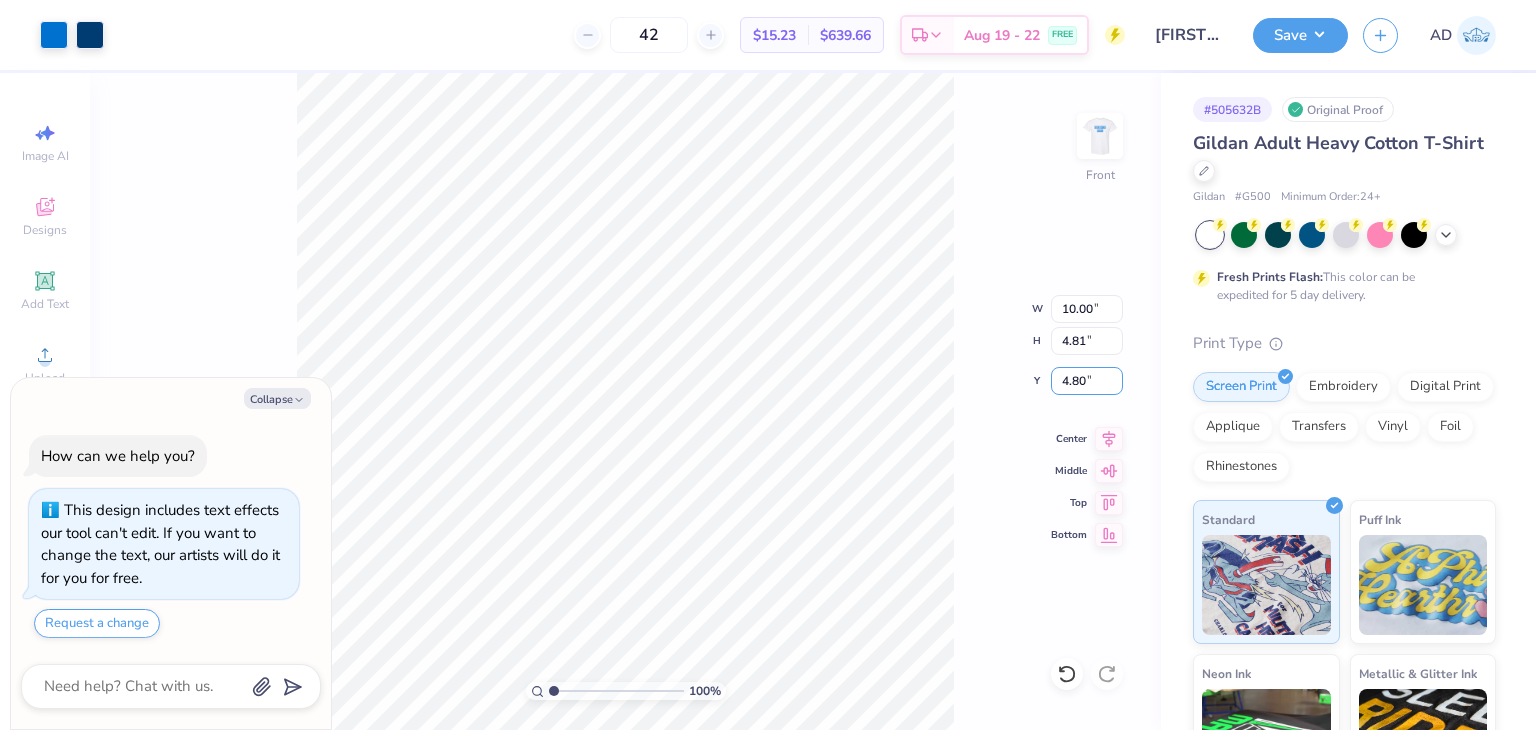 type on "4.80" 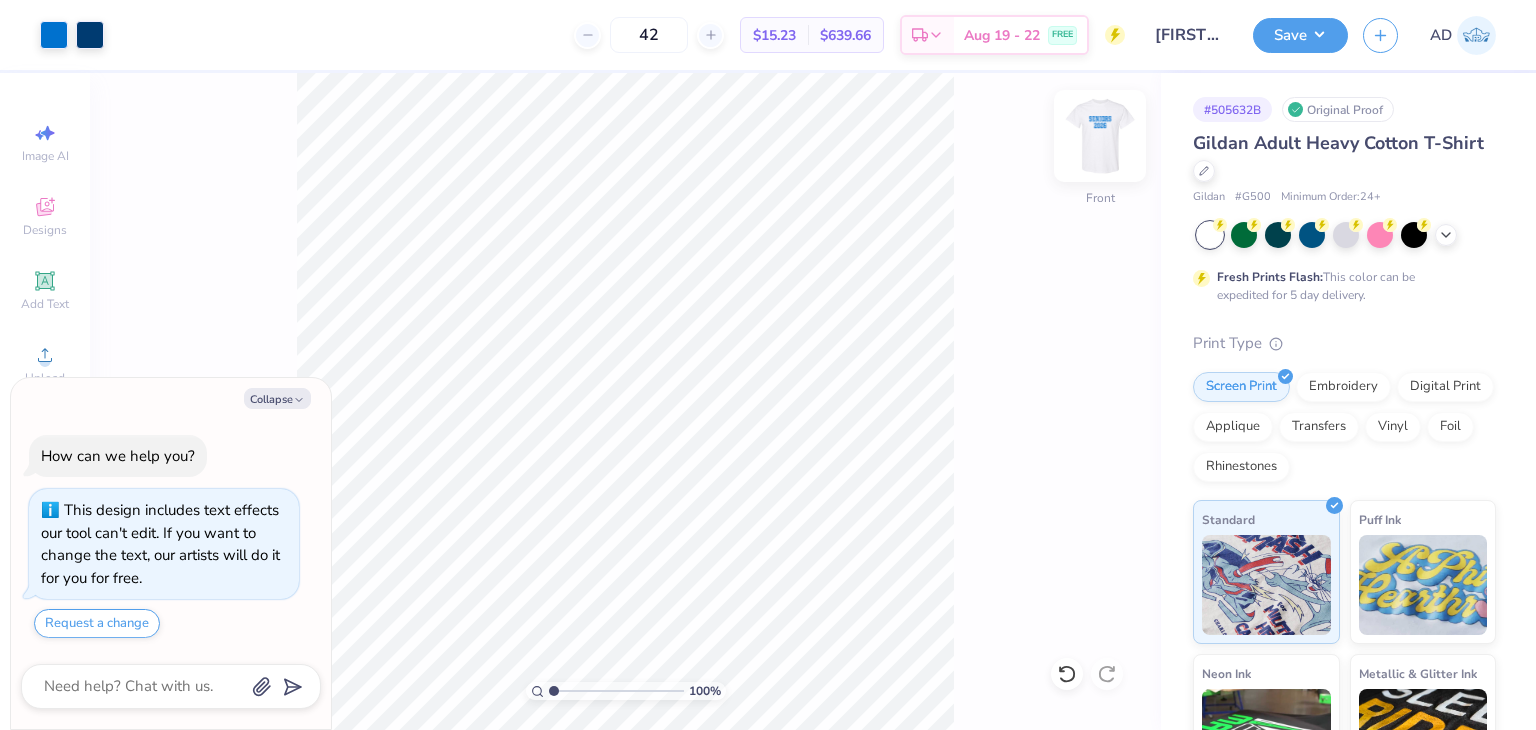 click at bounding box center (1100, 136) 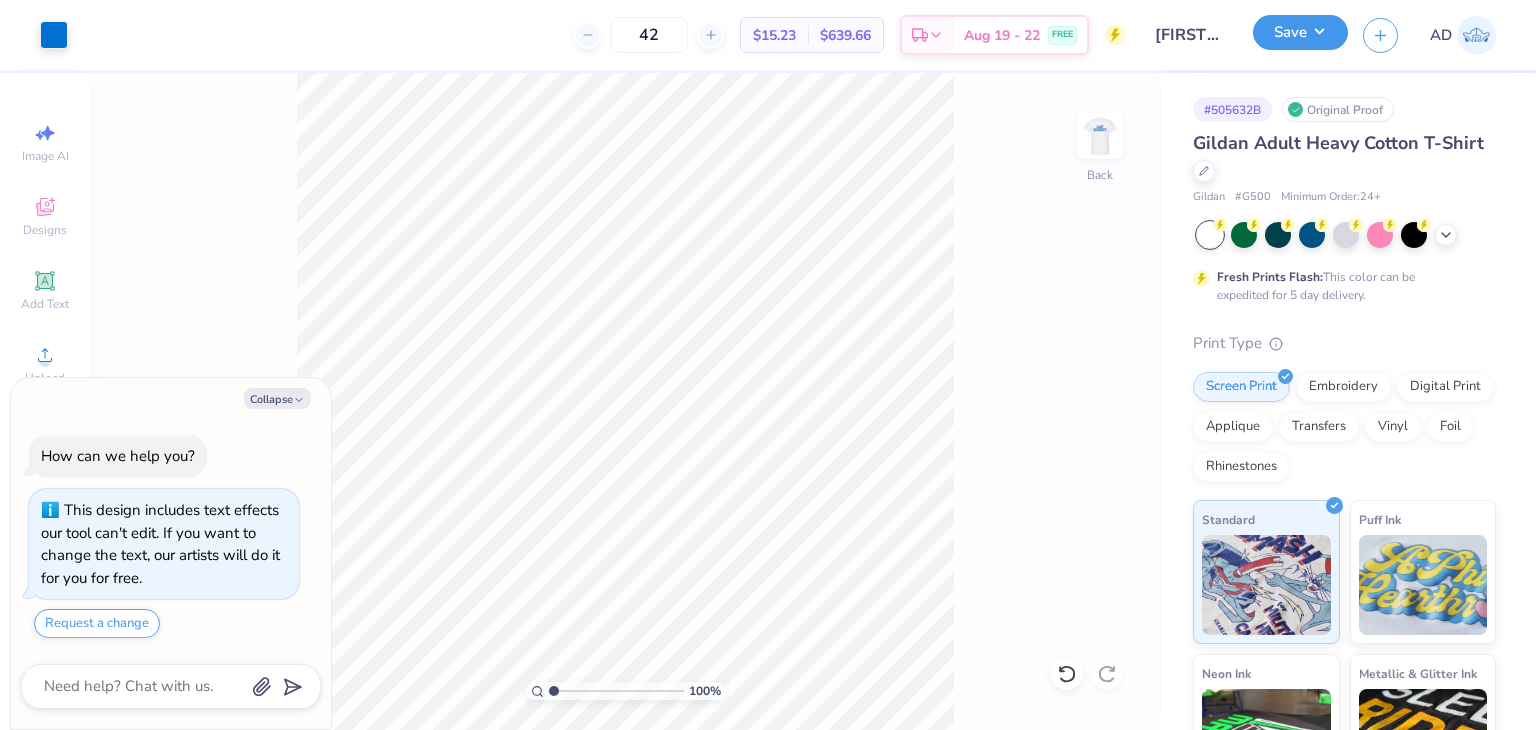 click on "Save" at bounding box center (1300, 32) 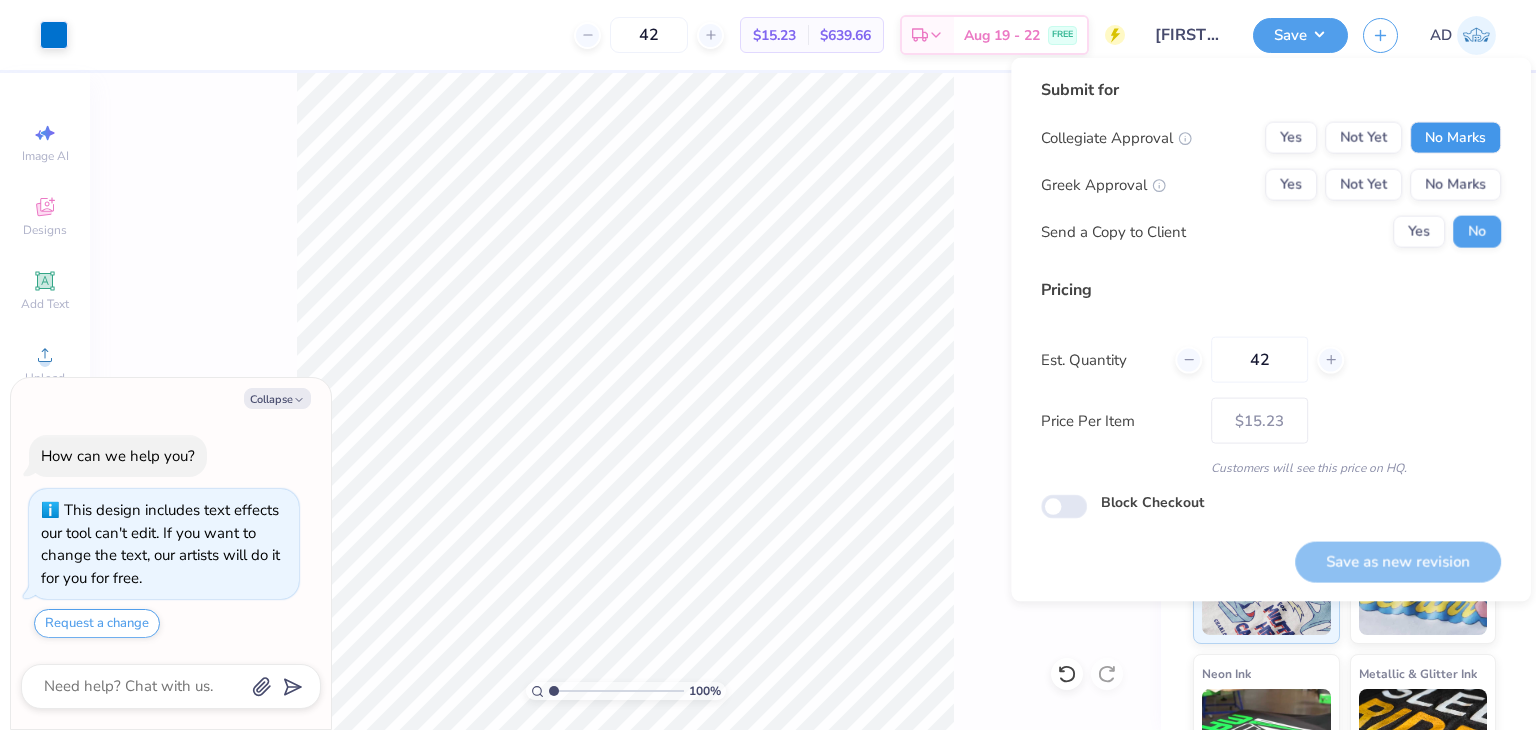click on "No Marks" at bounding box center [1455, 138] 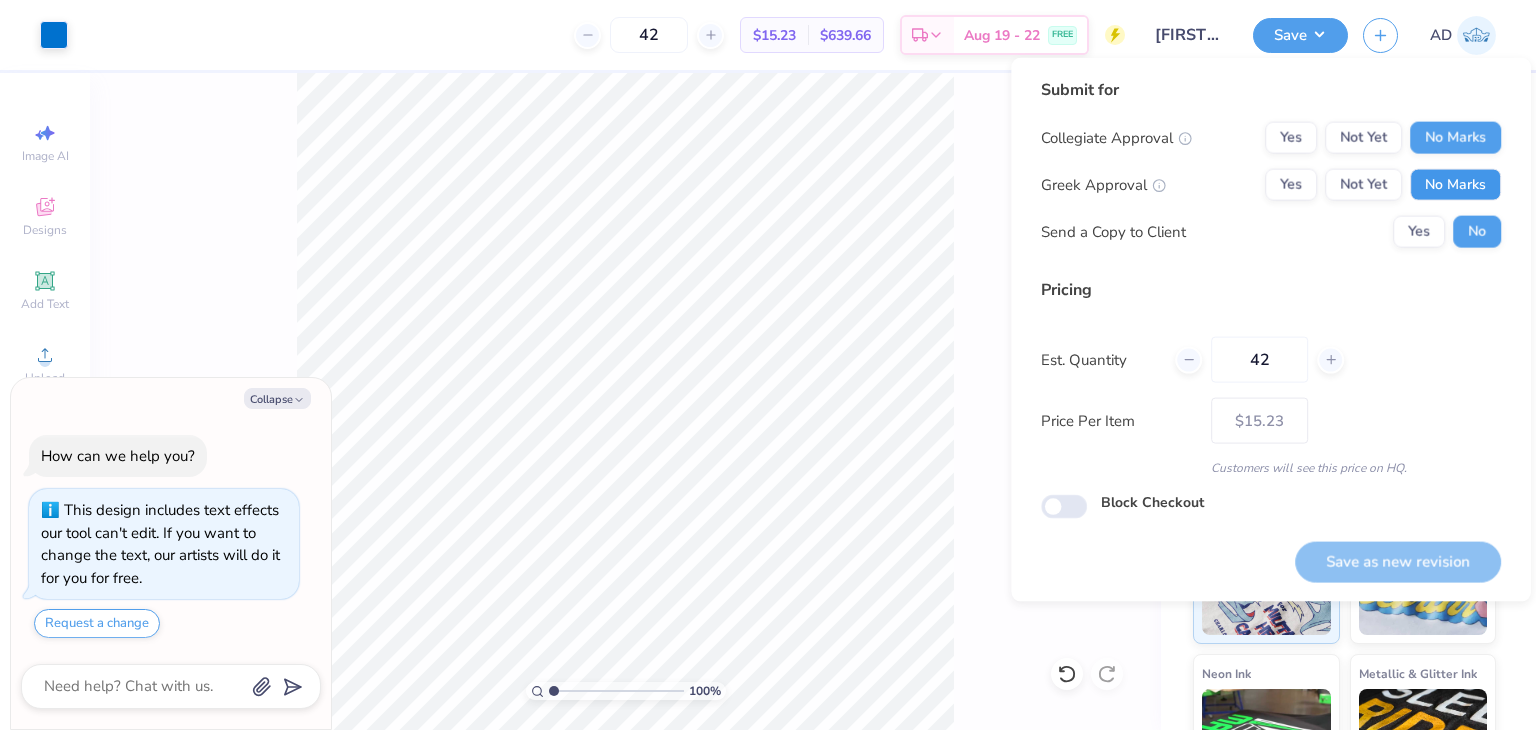 click on "No Marks" at bounding box center [1455, 185] 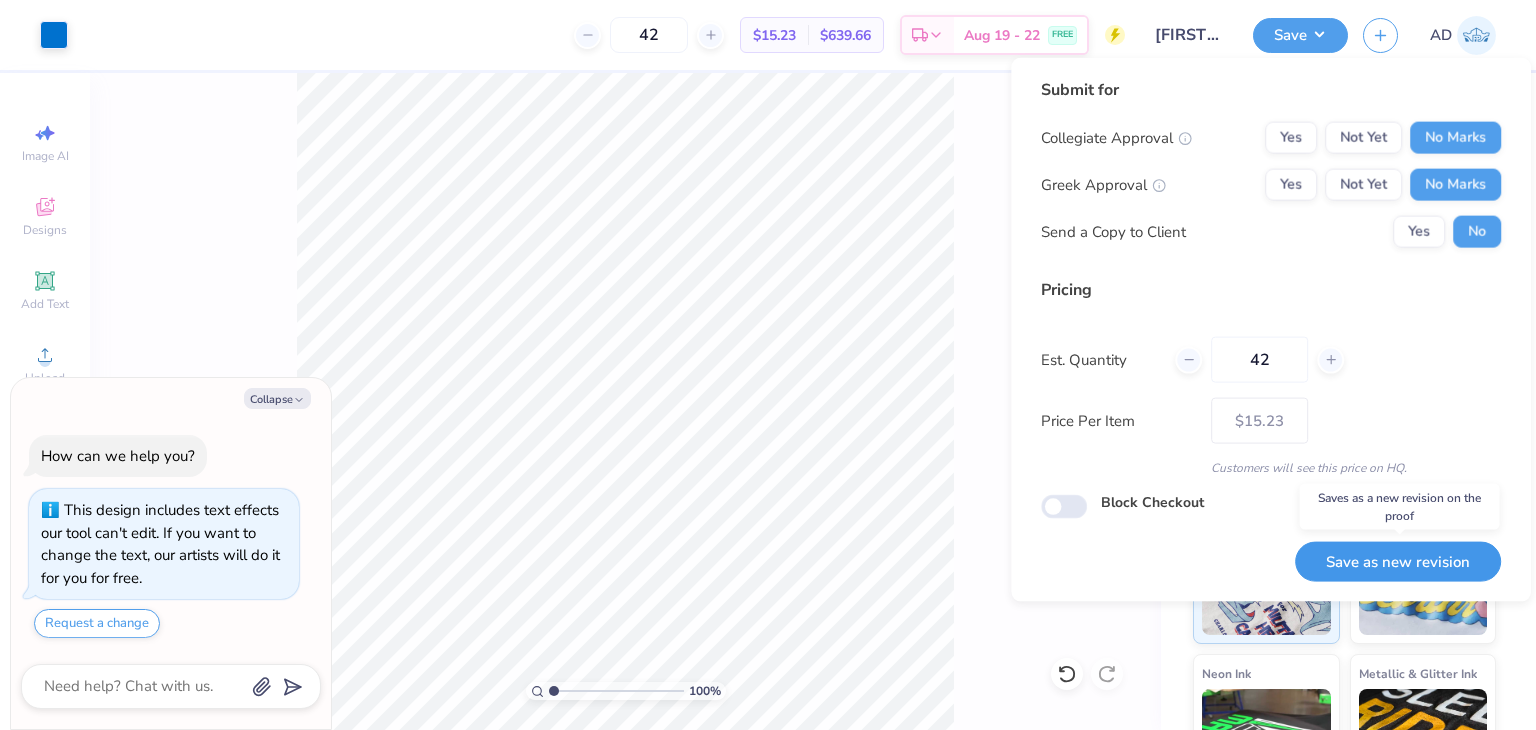 click on "Save as new revision" at bounding box center (1398, 561) 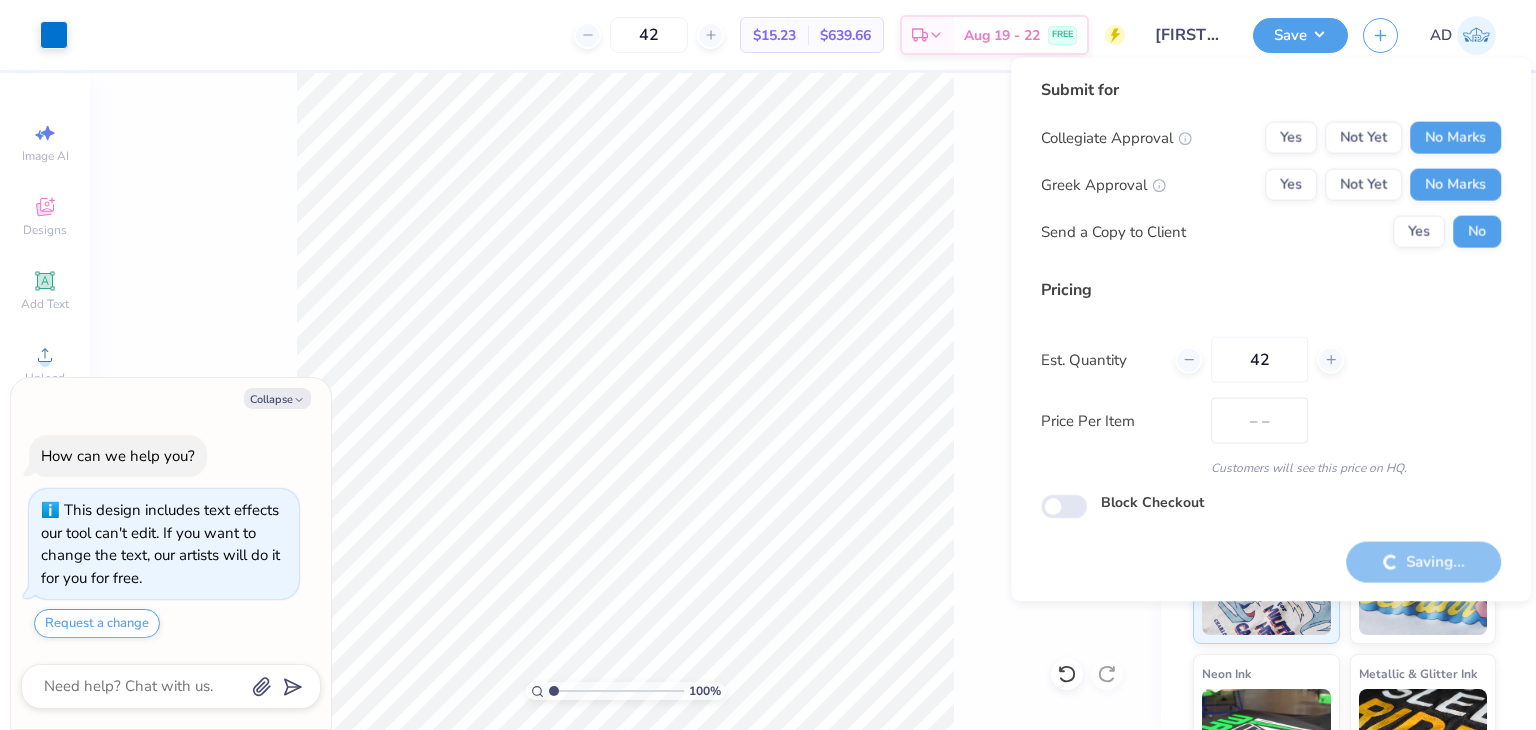 type on "$15.23" 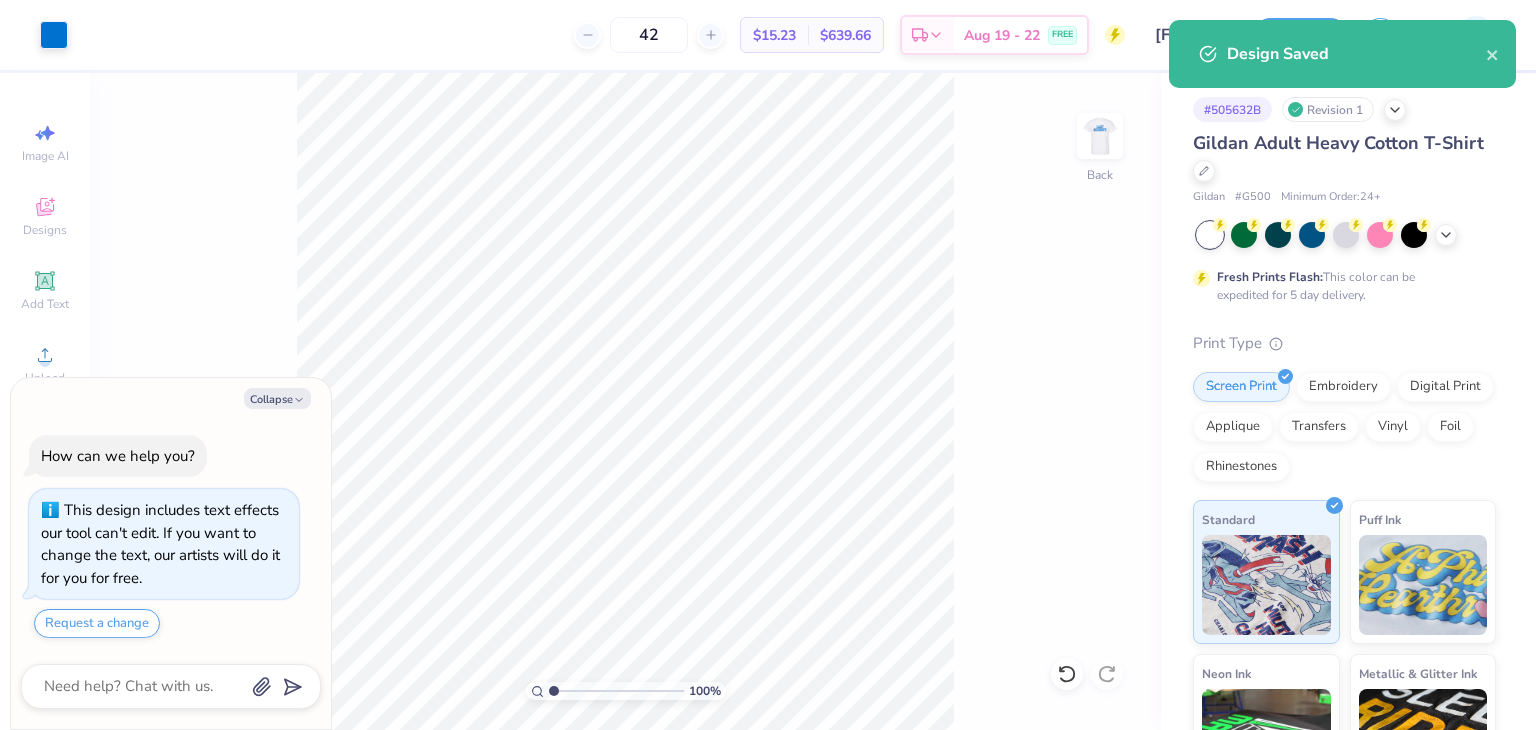click on "100  % Back" at bounding box center [625, 401] 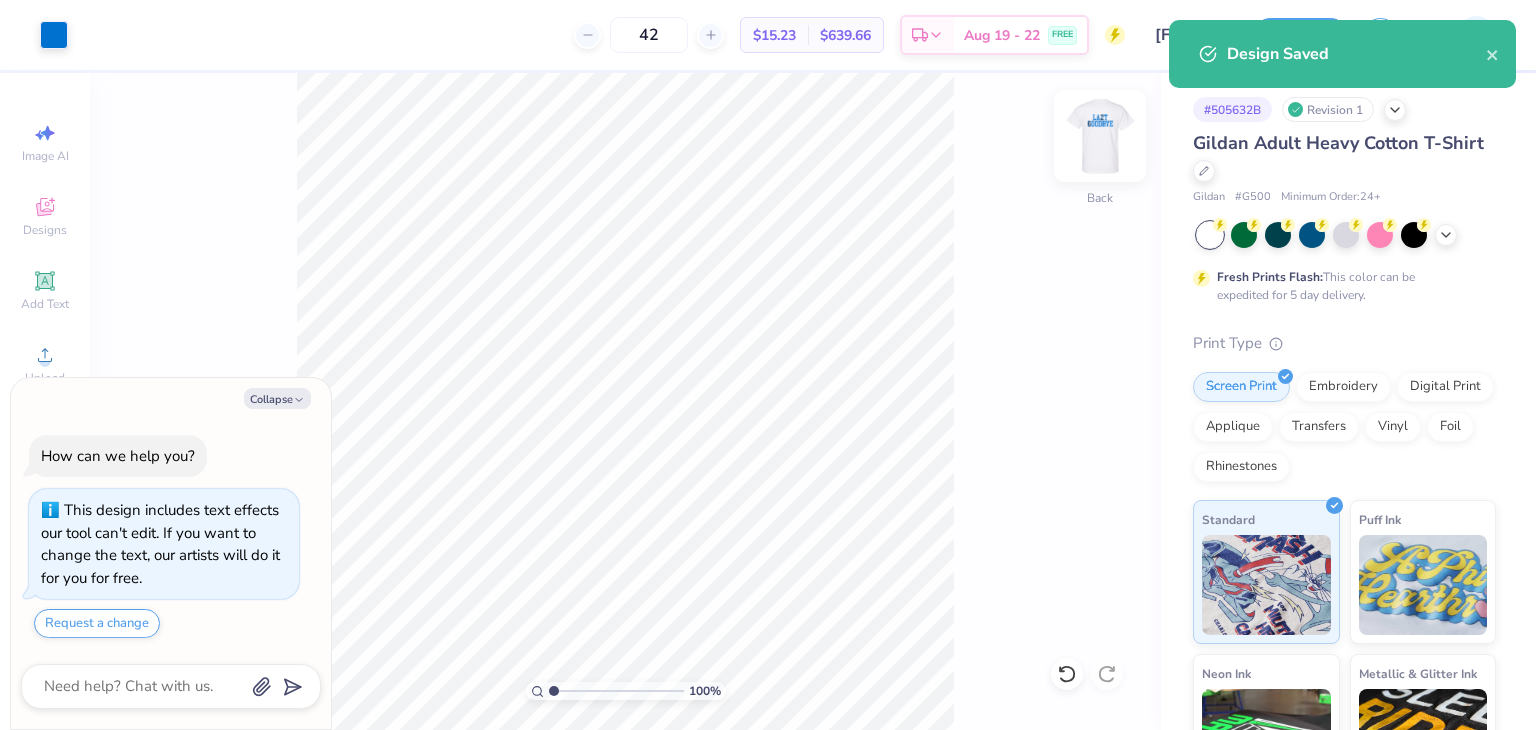 click at bounding box center (1100, 136) 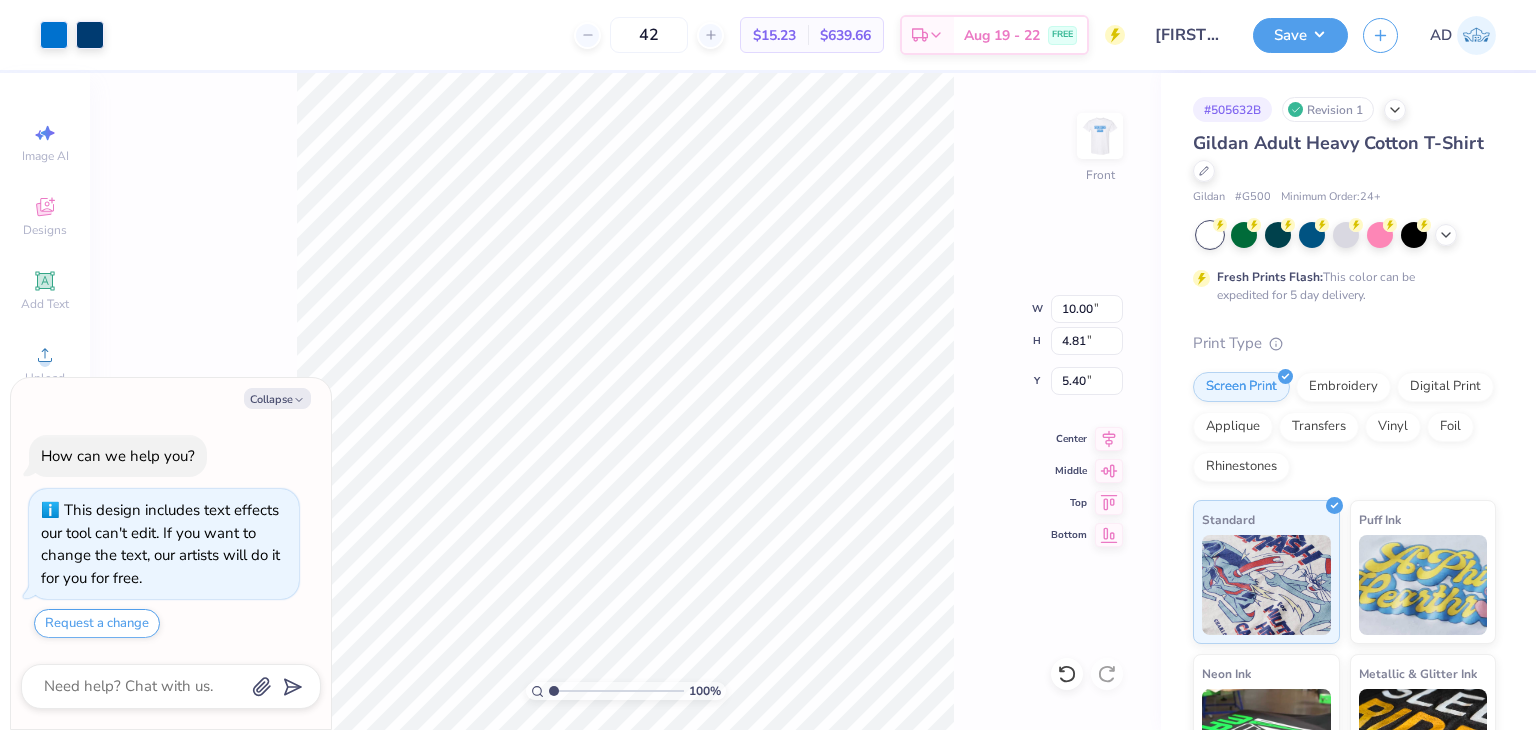 type on "x" 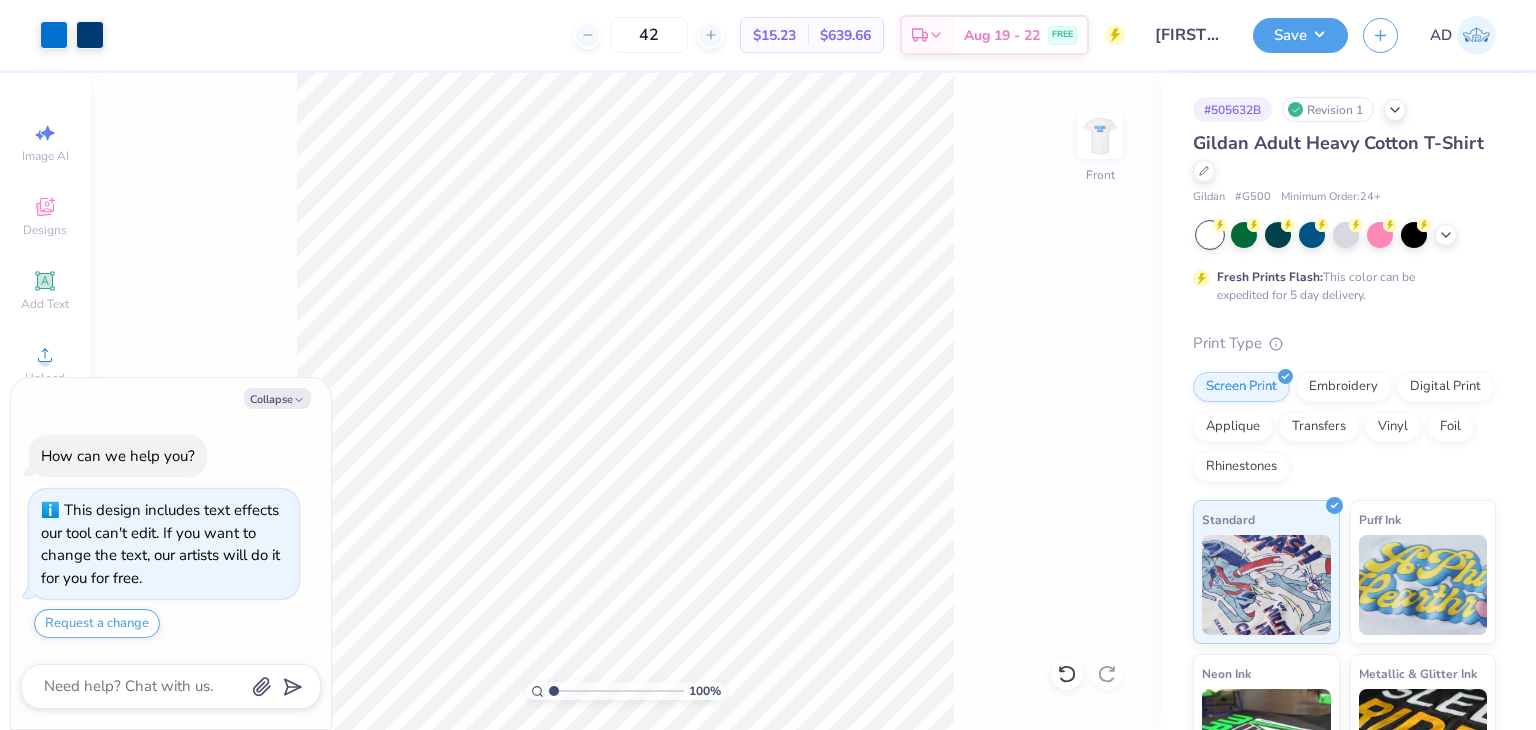 type on "x" 